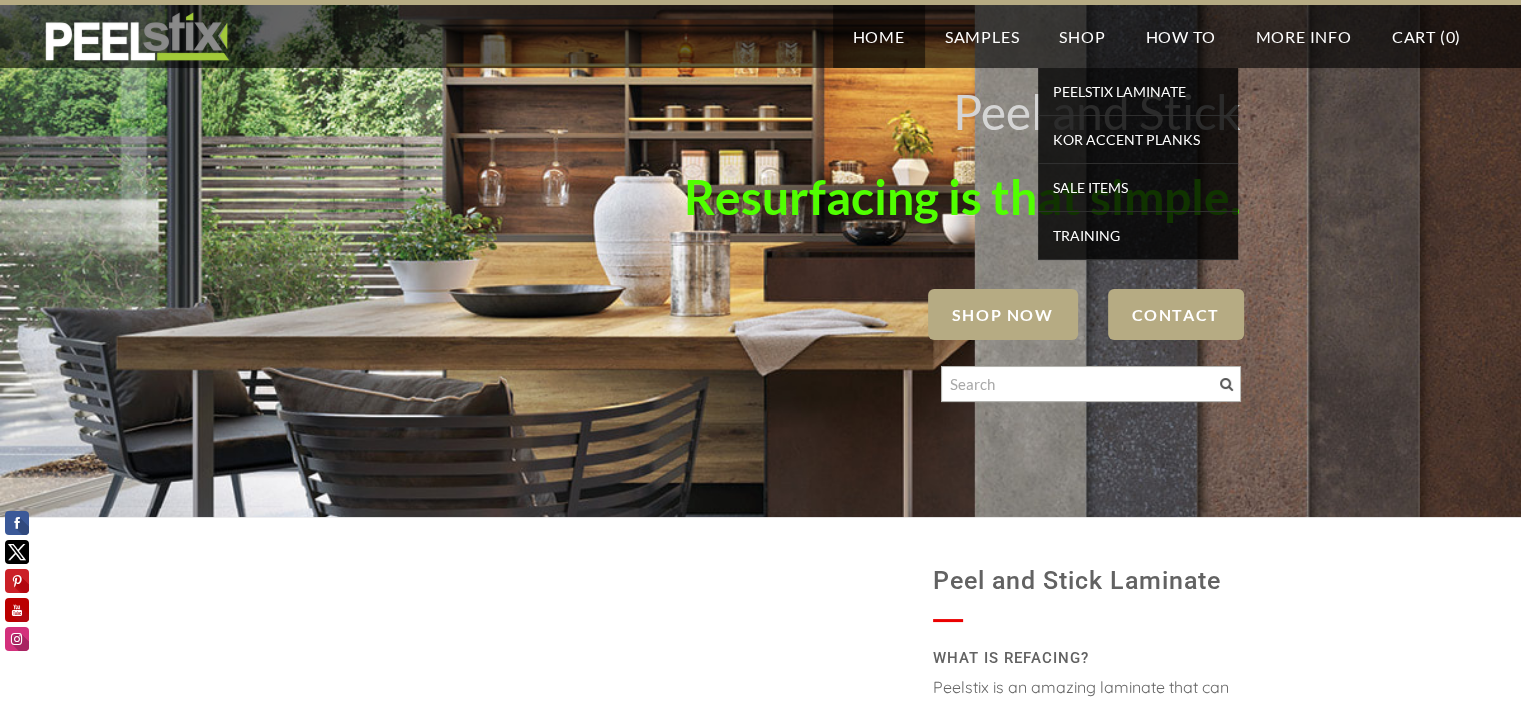 scroll, scrollTop: 0, scrollLeft: 0, axis: both 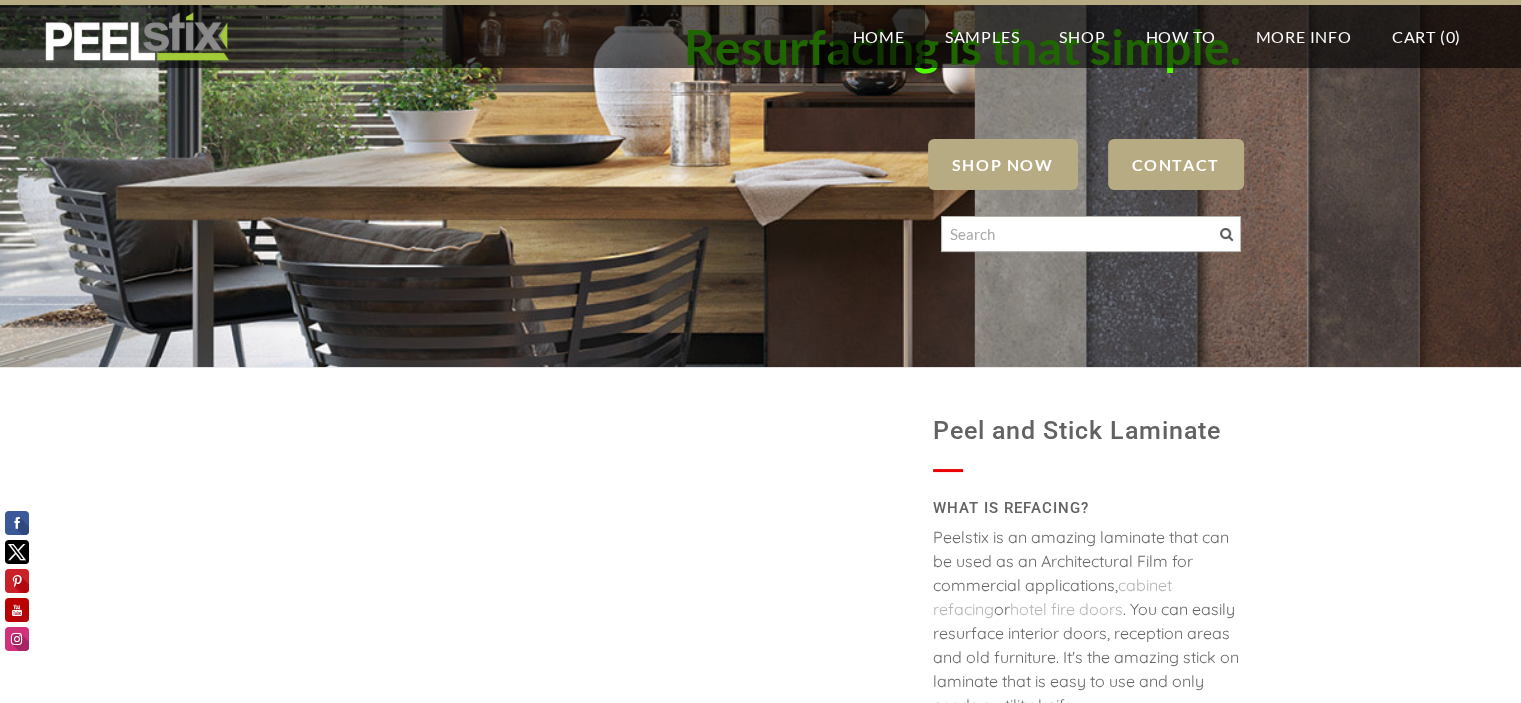 click on "SHOP NOW" at bounding box center (1003, 164) 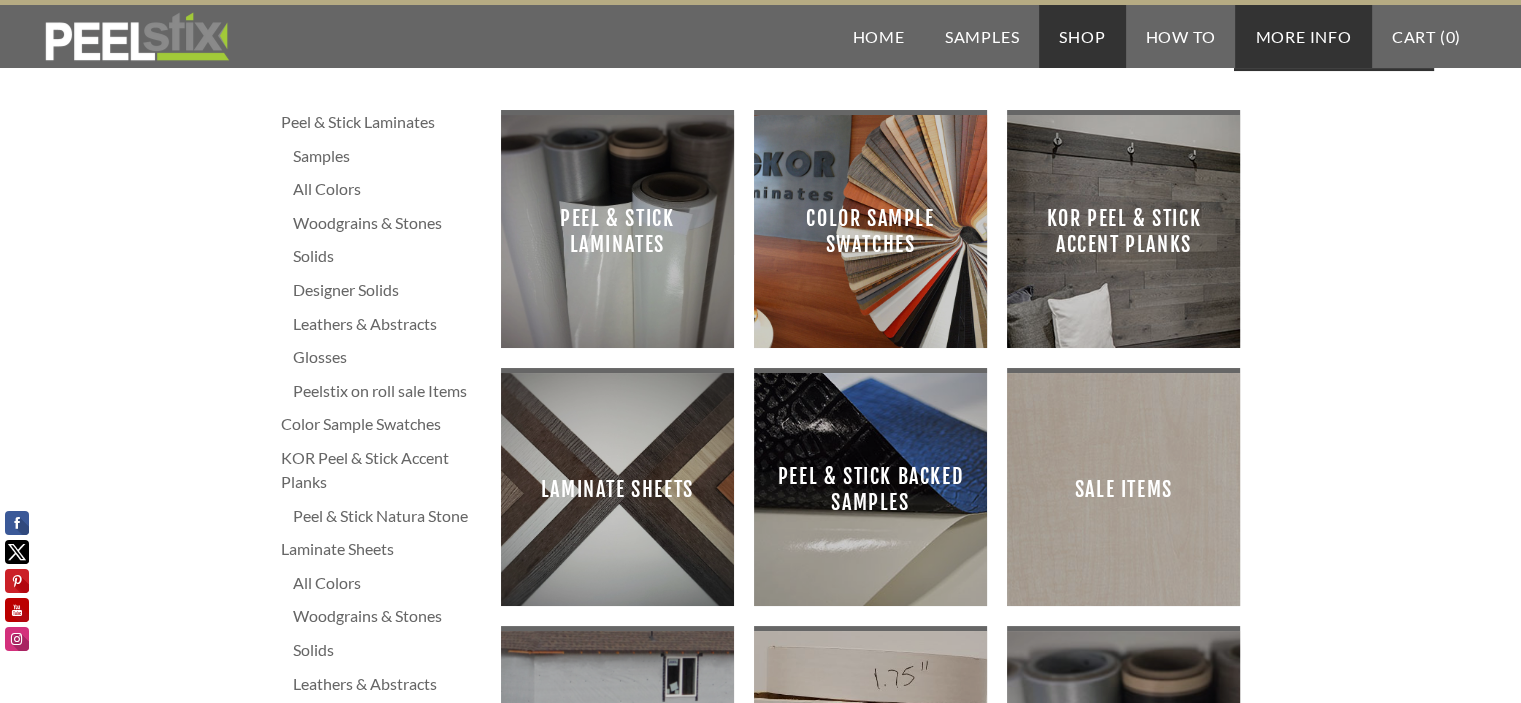 scroll, scrollTop: 0, scrollLeft: 0, axis: both 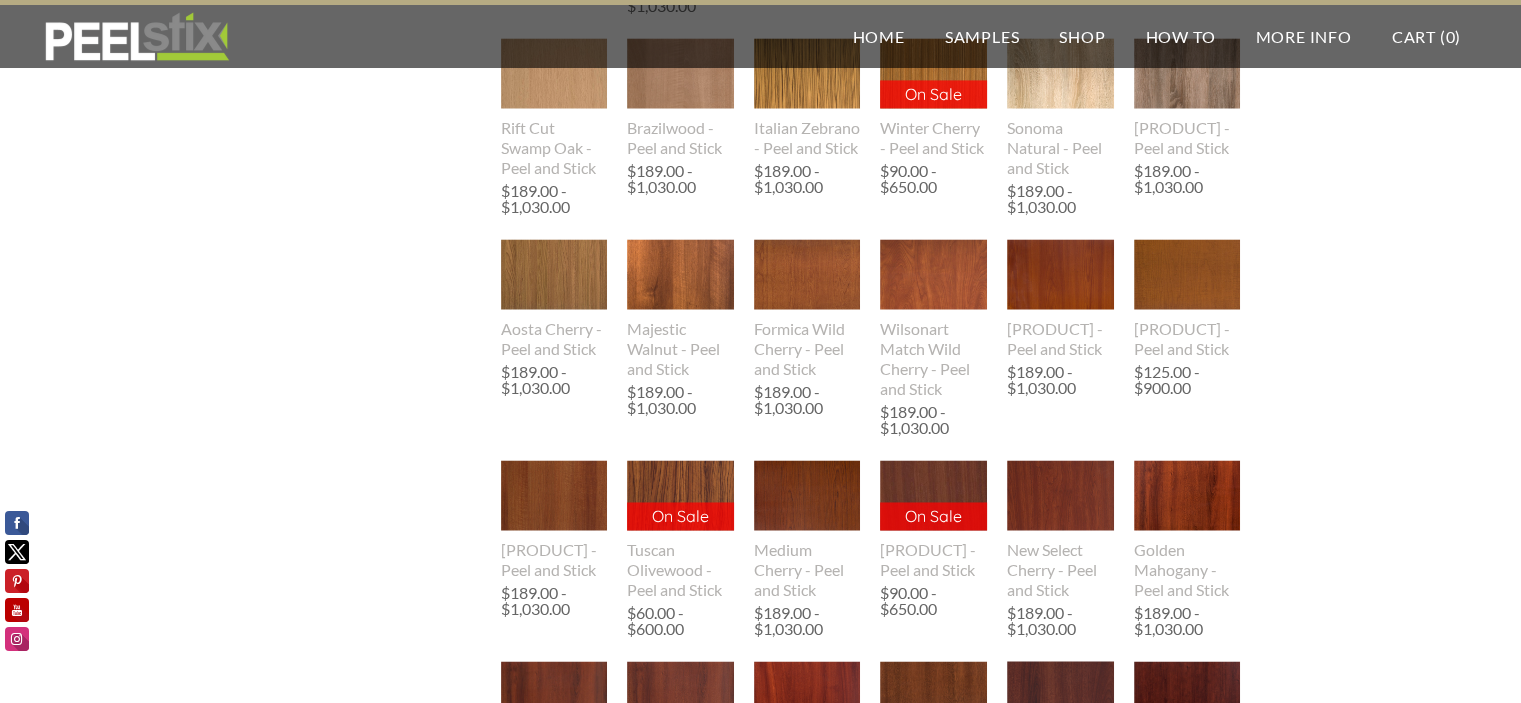 drag, startPoint x: 1534, startPoint y: 65, endPoint x: 1500, endPoint y: 499, distance: 435.32977 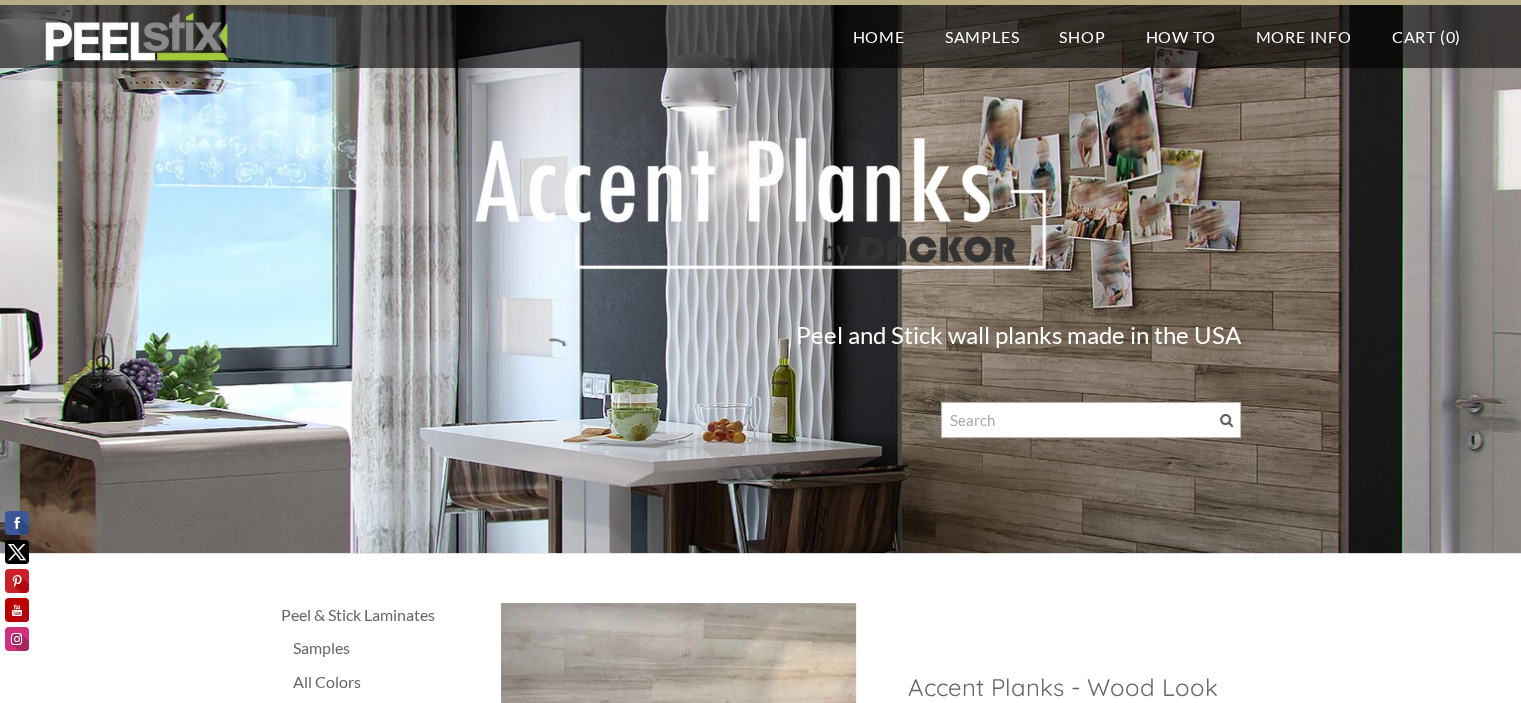 scroll, scrollTop: 0, scrollLeft: 0, axis: both 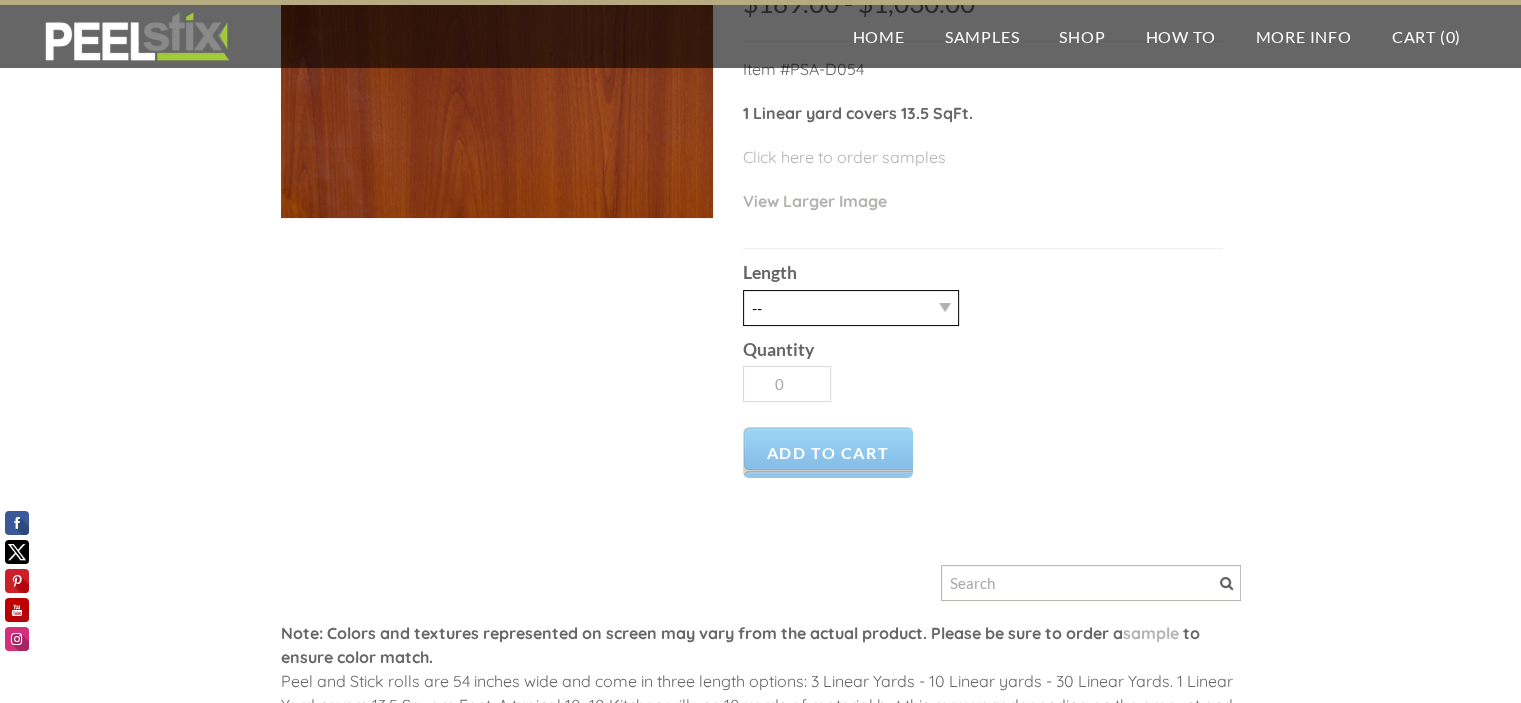 click on "--
3LY
10LY
15LY
30LY" at bounding box center (851, 308) 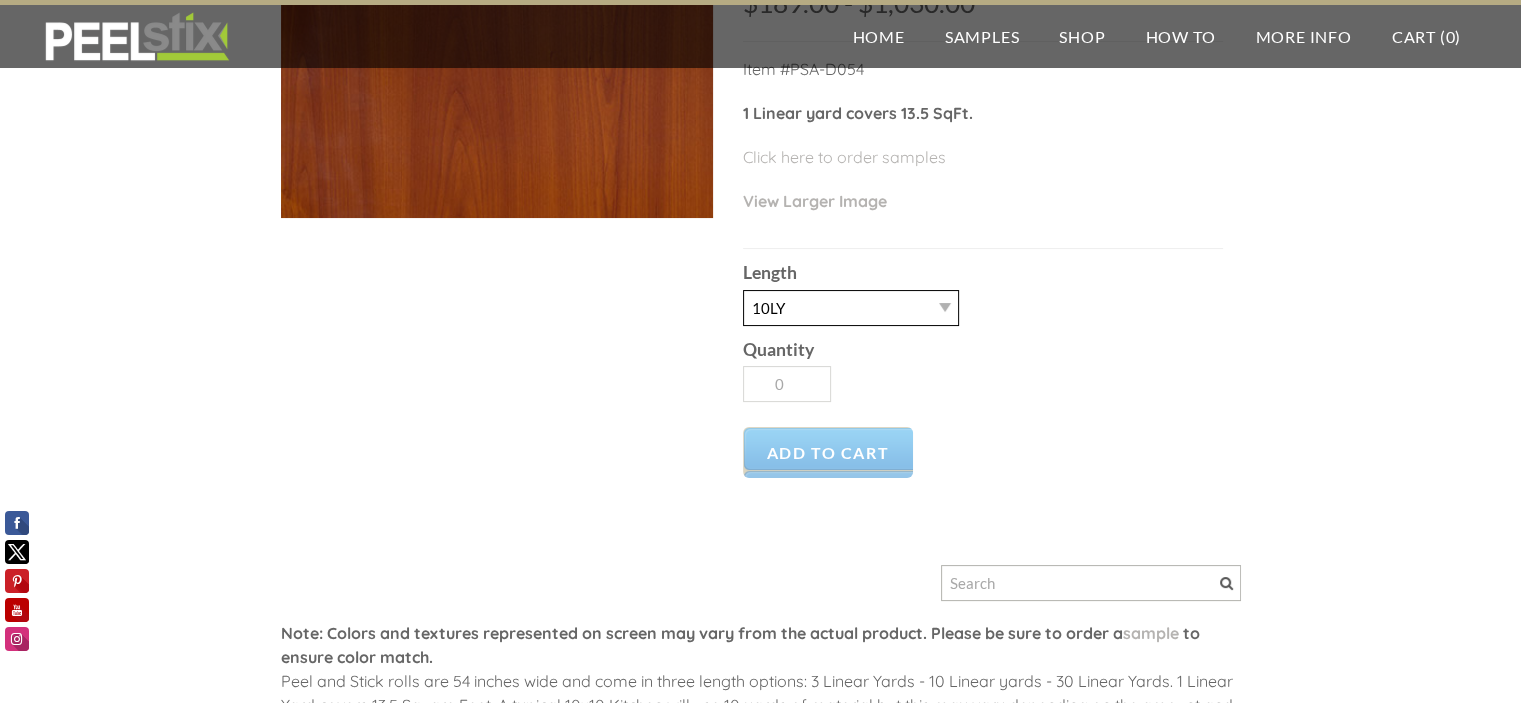 click on "--
3LY
10LY
15LY
30LY" at bounding box center (851, 308) 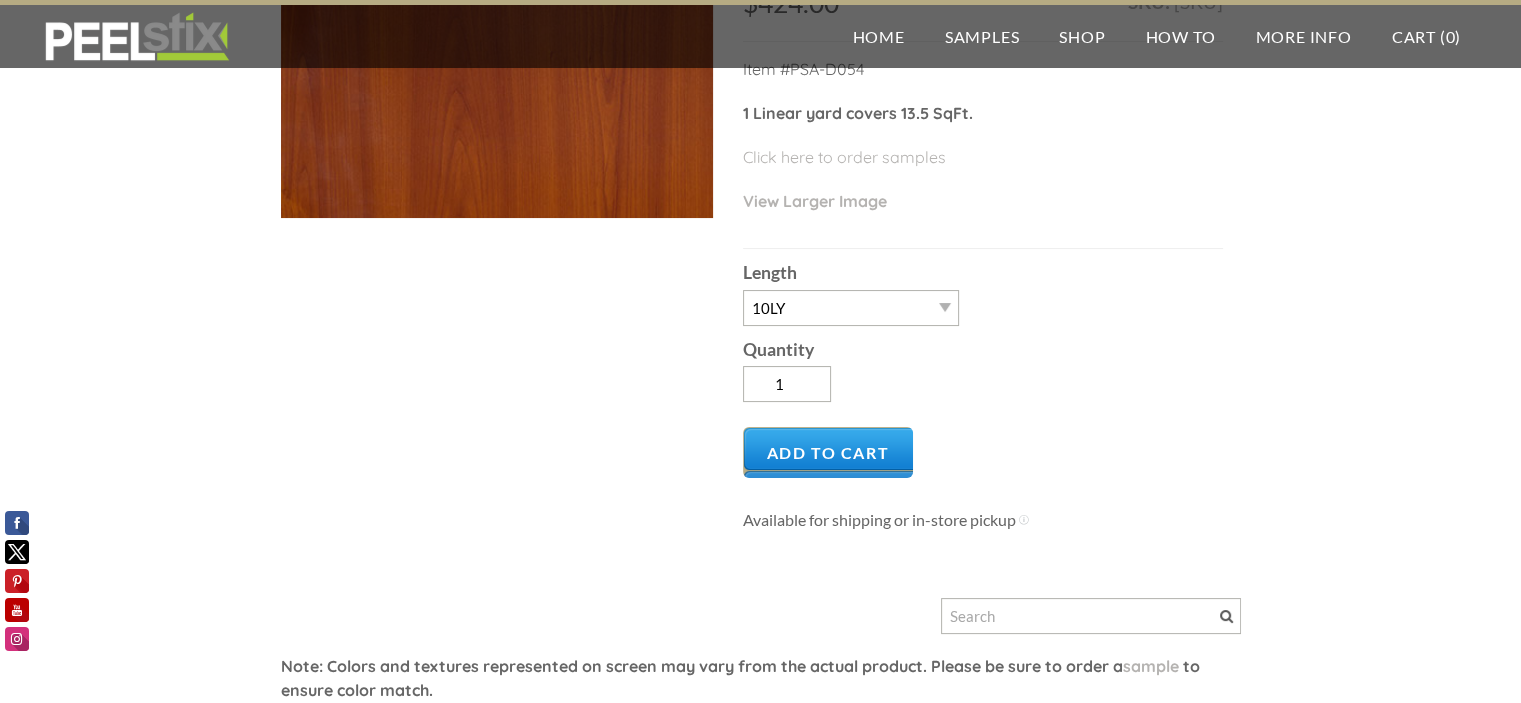 drag, startPoint x: 1520, startPoint y: 248, endPoint x: 1518, endPoint y: 191, distance: 57.035076 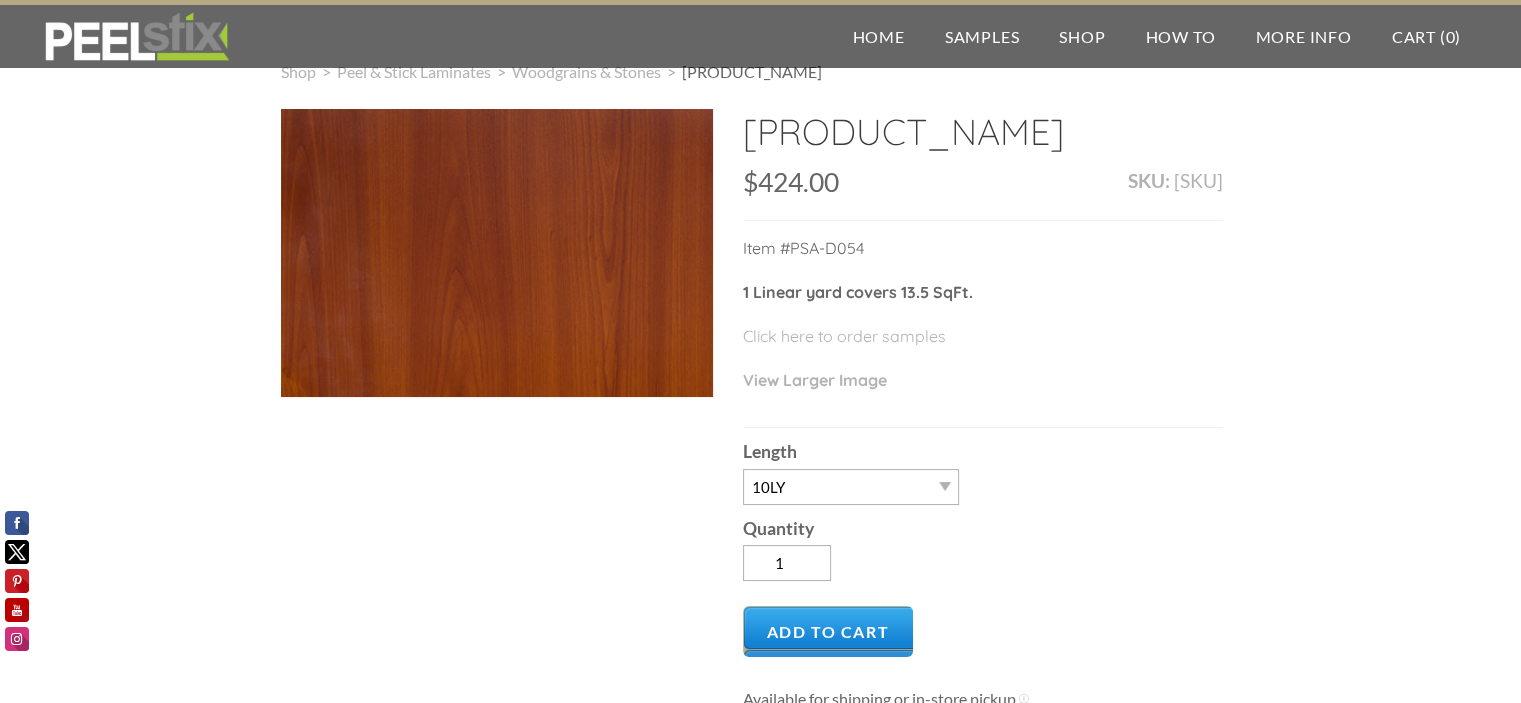 scroll, scrollTop: 32, scrollLeft: 0, axis: vertical 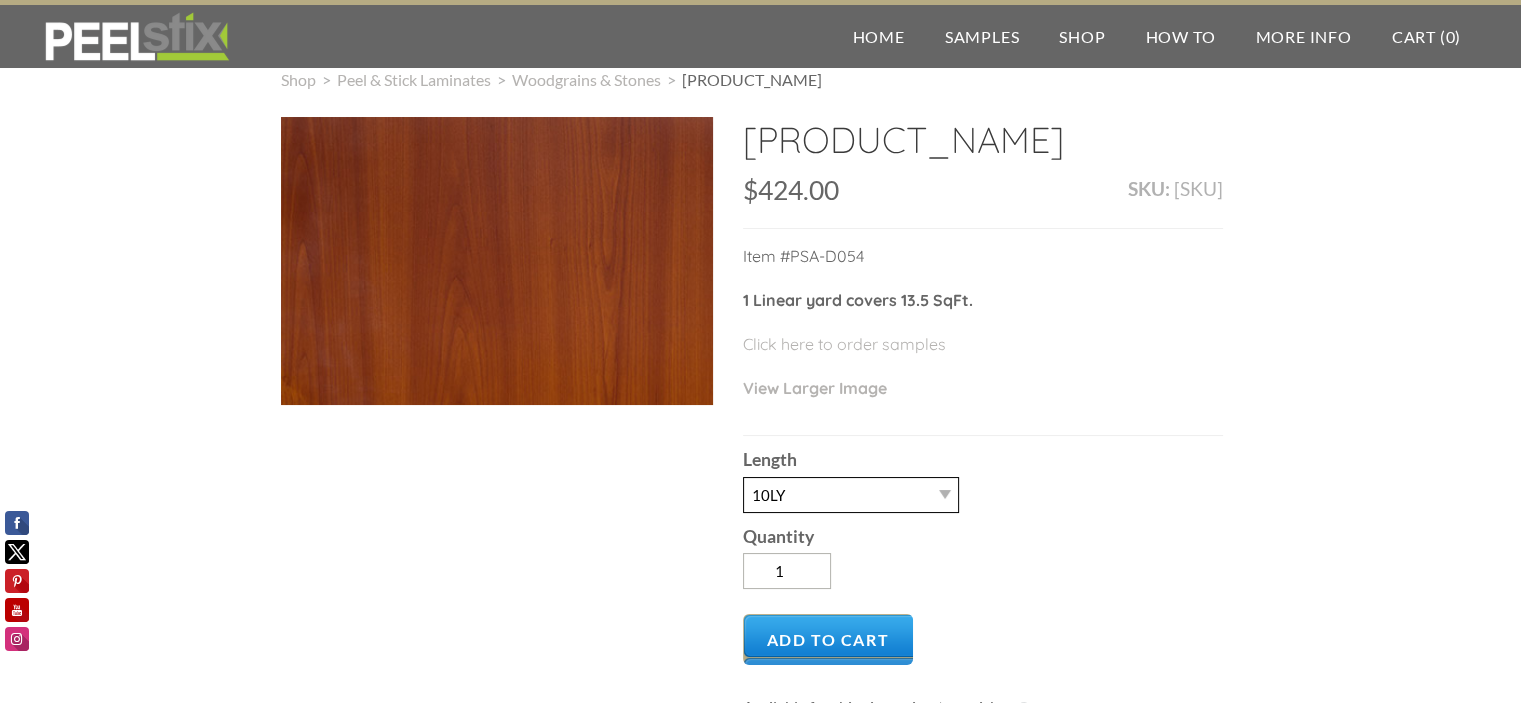 click on "--
3LY
10LY
15LY
30LY" at bounding box center (851, 495) 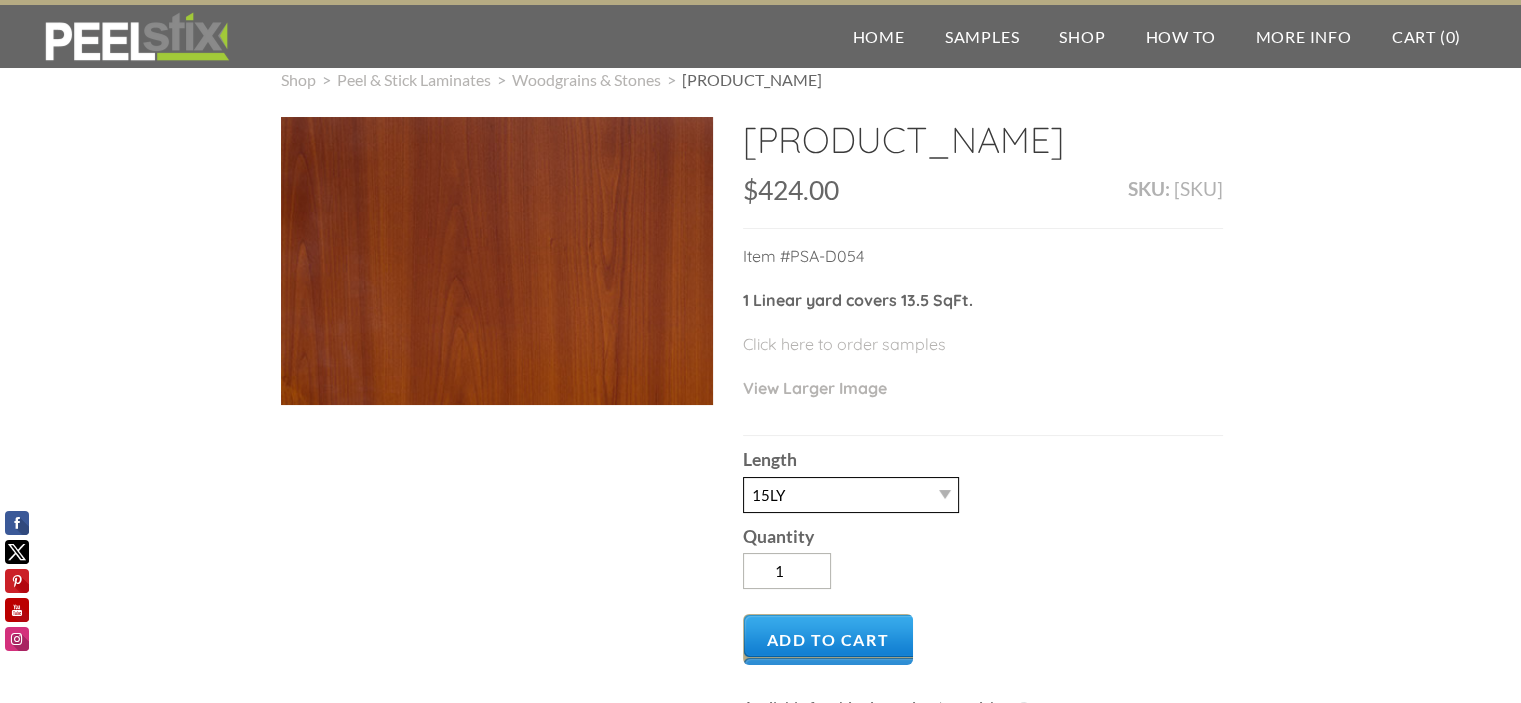 click on "--
3LY
10LY
15LY
30LY" at bounding box center [851, 495] 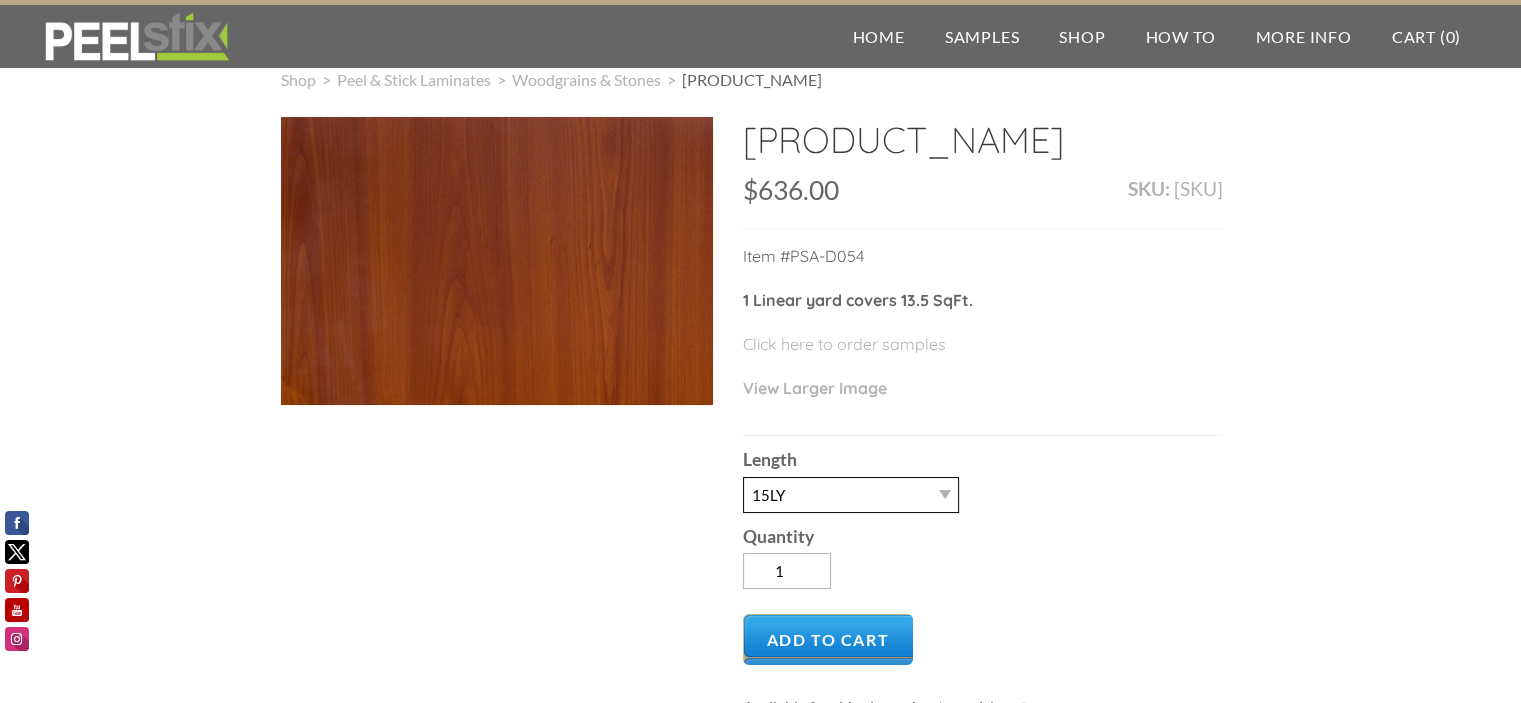click on "--
3LY
10LY
15LY
30LY" at bounding box center (851, 495) 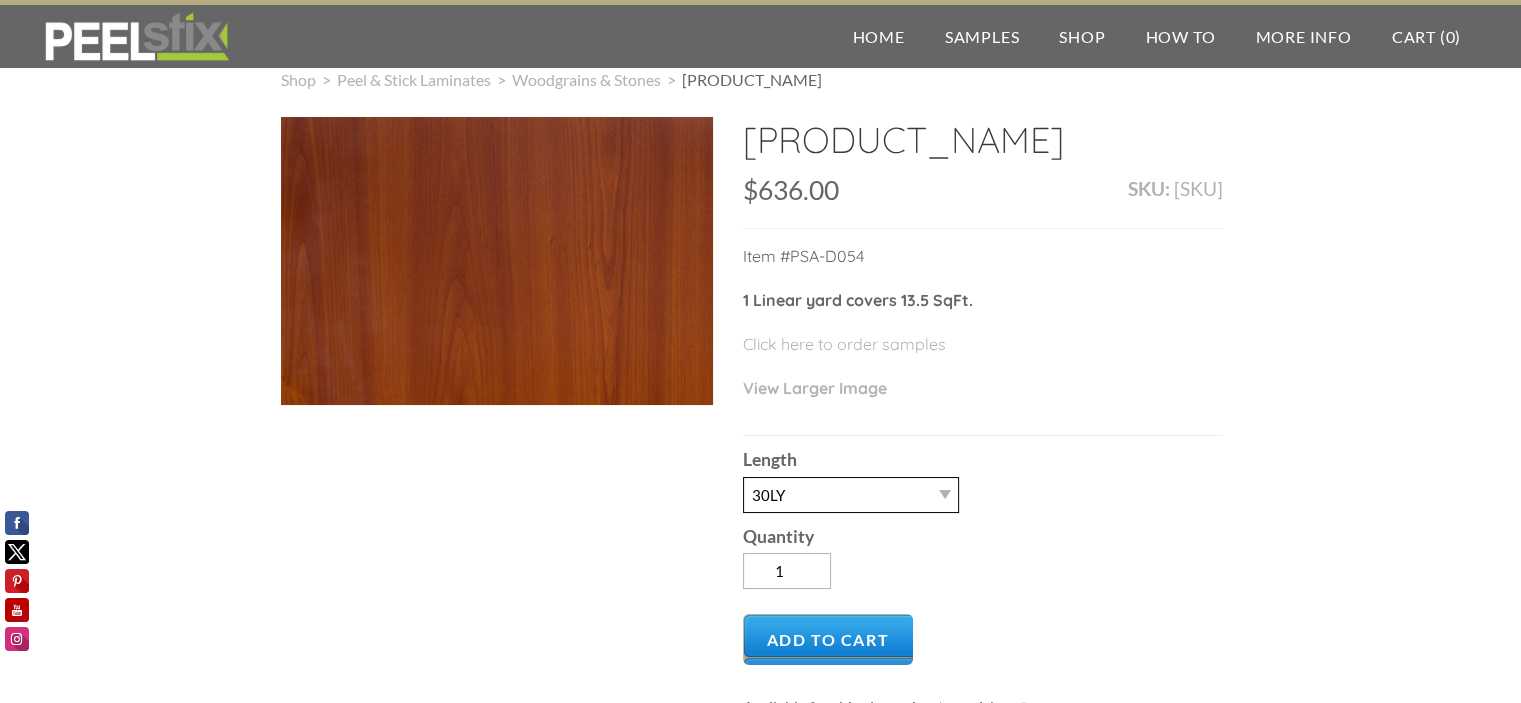 click on "--
3LY
10LY
15LY
30LY" at bounding box center (851, 495) 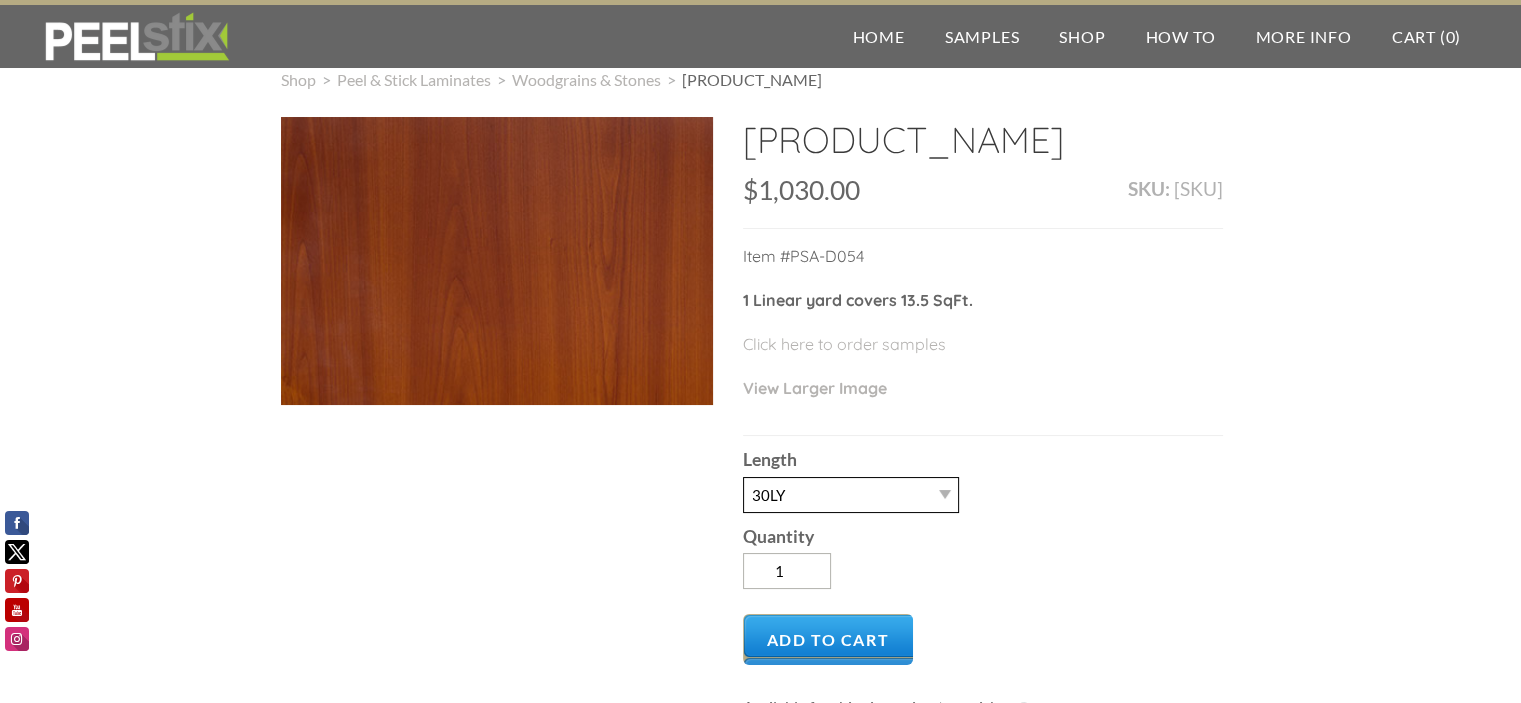 click on "--
3LY
10LY
15LY
30LY" at bounding box center [851, 495] 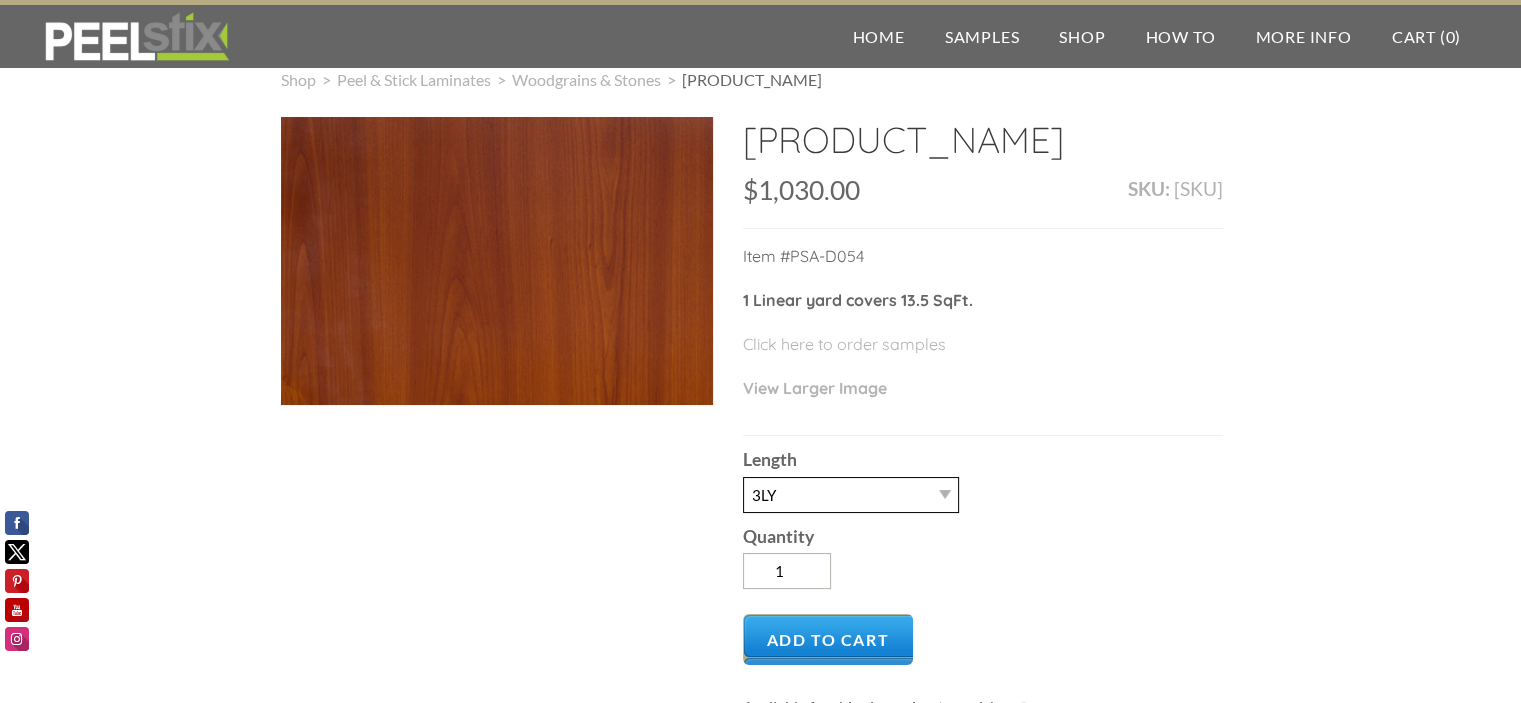 click on "--
3LY
10LY
15LY
30LY" at bounding box center (851, 495) 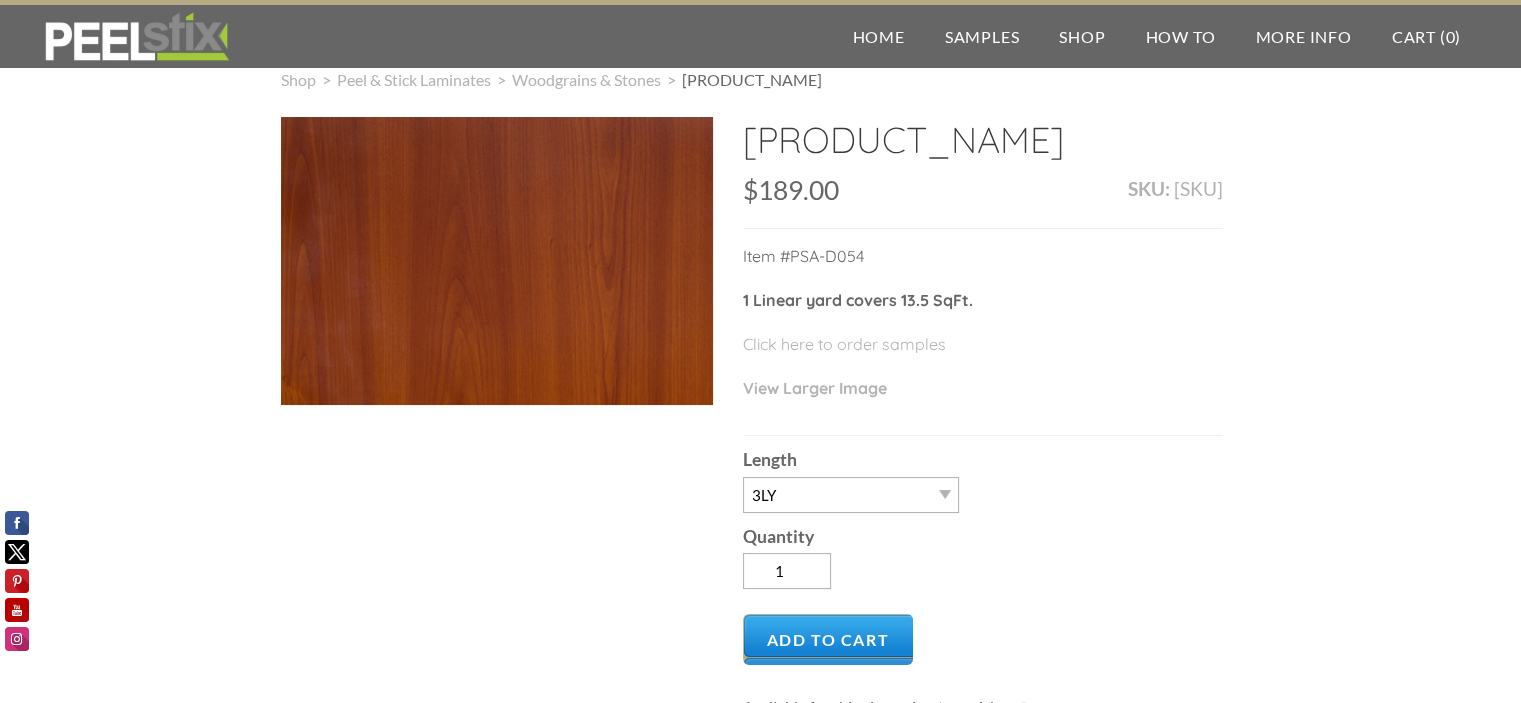 click on "Click here to order samples" at bounding box center (983, 354) 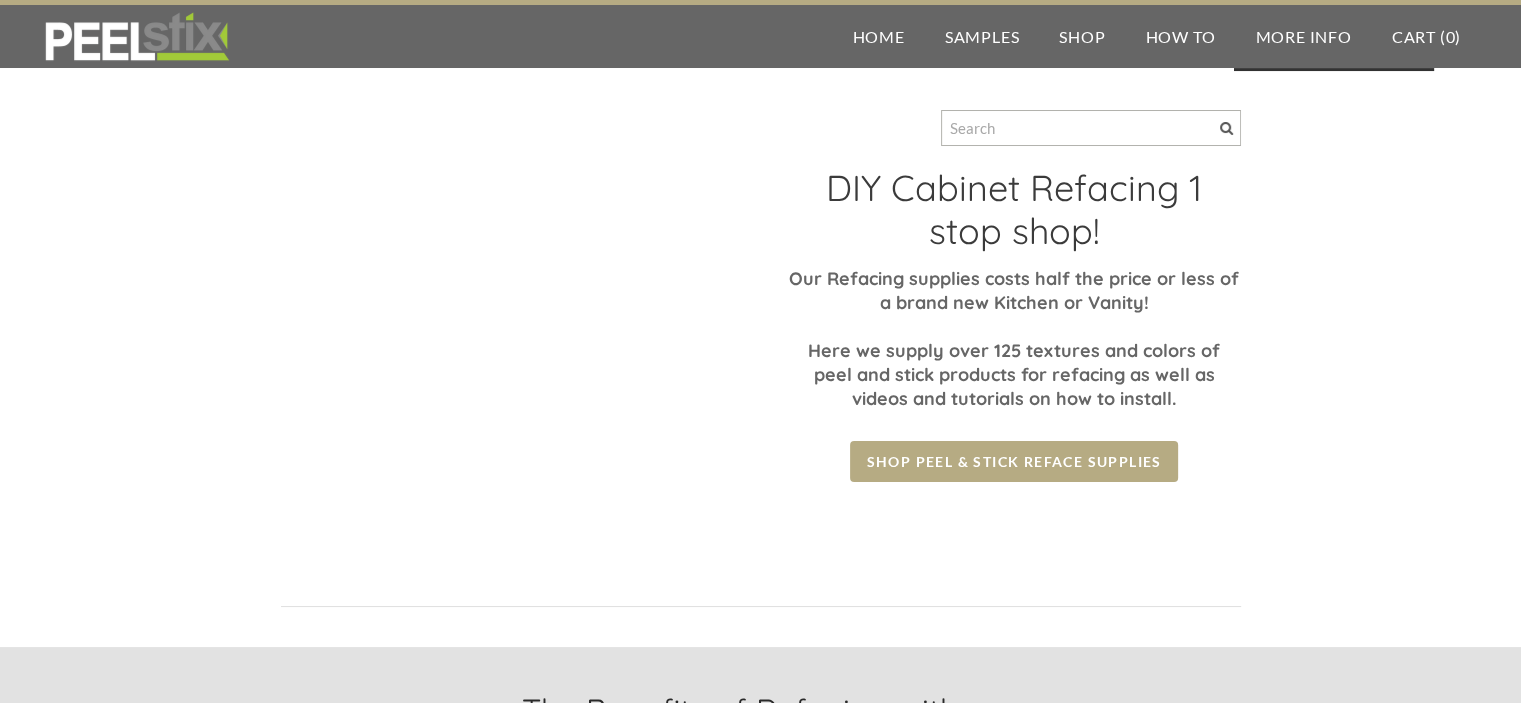 scroll, scrollTop: 0, scrollLeft: 0, axis: both 